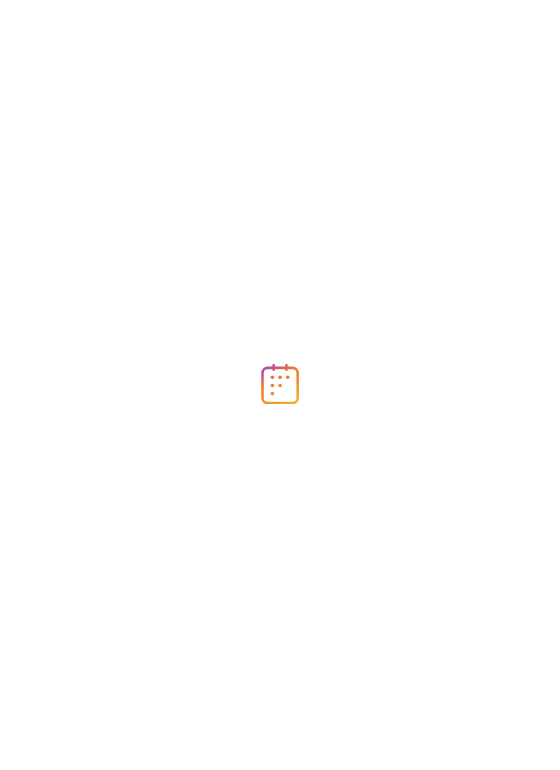 scroll, scrollTop: 0, scrollLeft: 0, axis: both 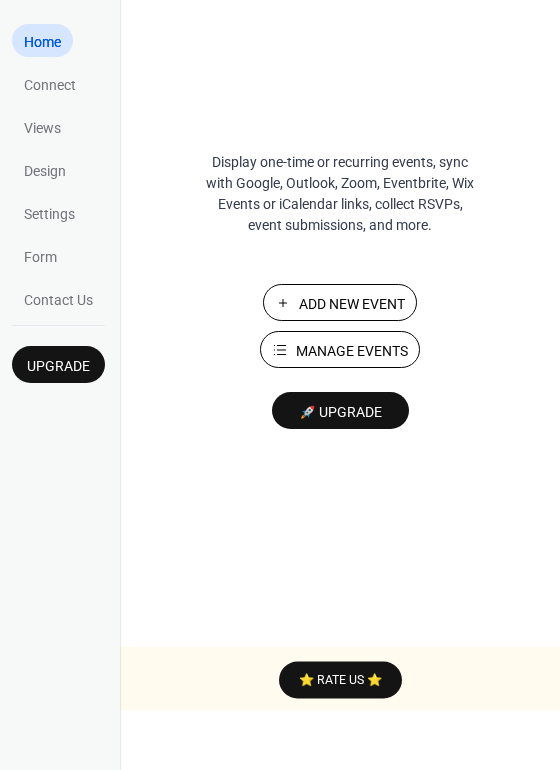 click on "Add New Event" at bounding box center (352, 304) 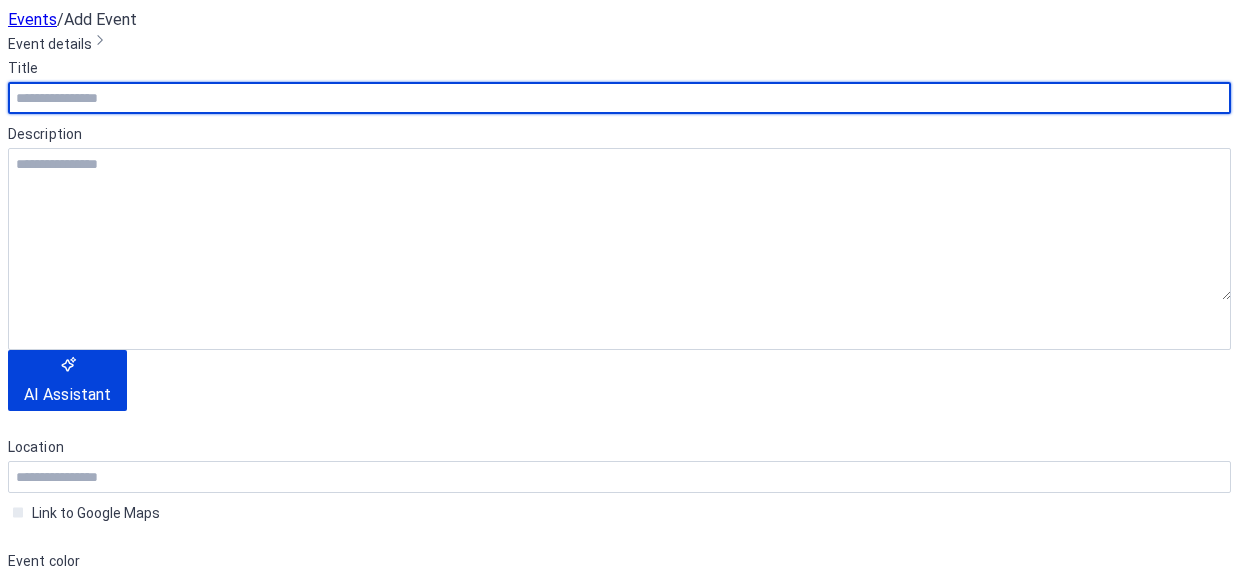 scroll, scrollTop: 0, scrollLeft: 0, axis: both 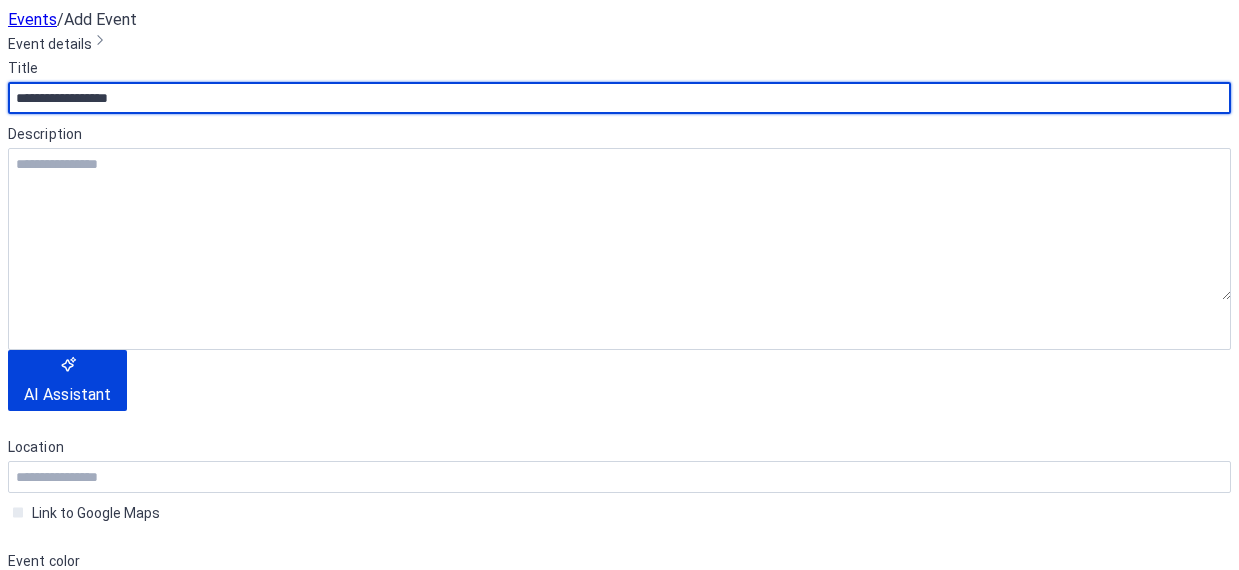 click on "**********" at bounding box center [619, 98] 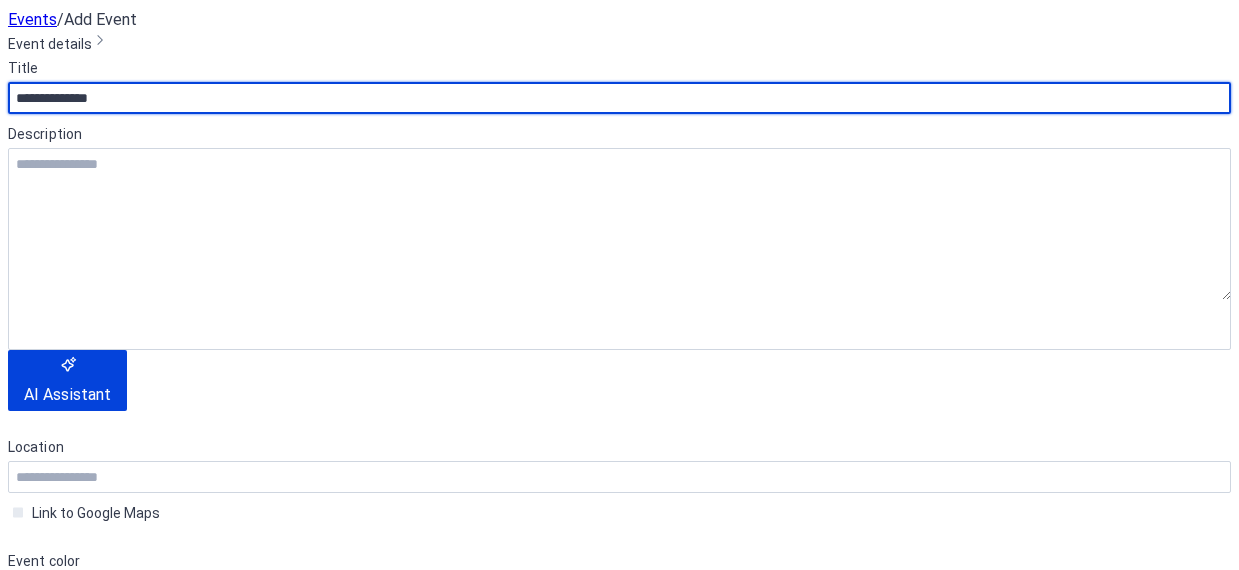 type on "**********" 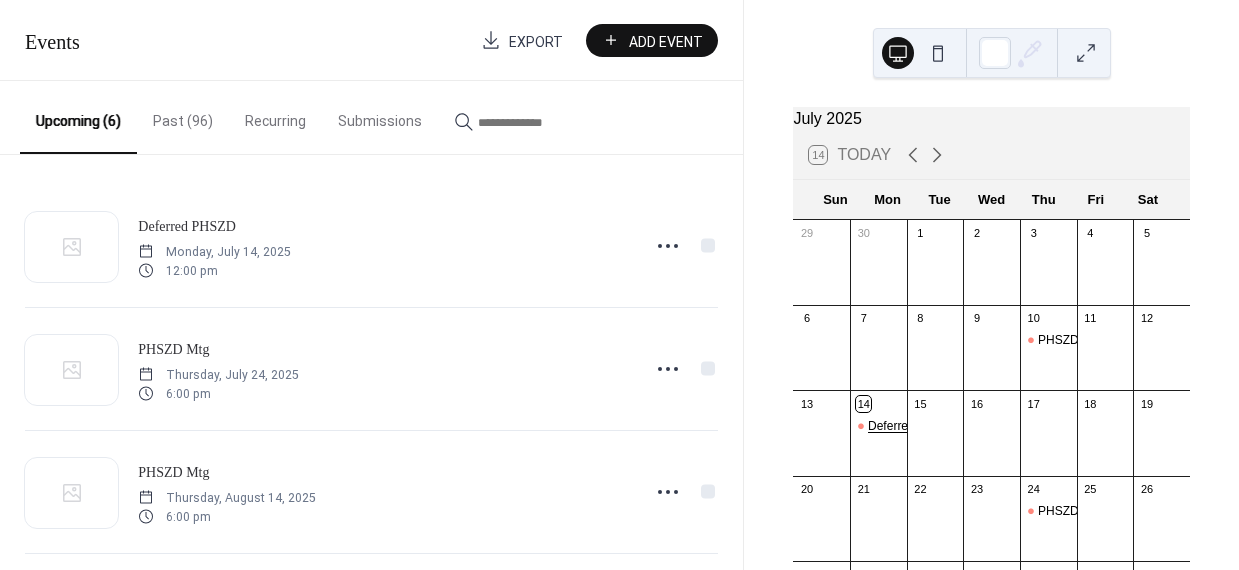 click on "Deferred PHSZD" at bounding box center [913, 426] 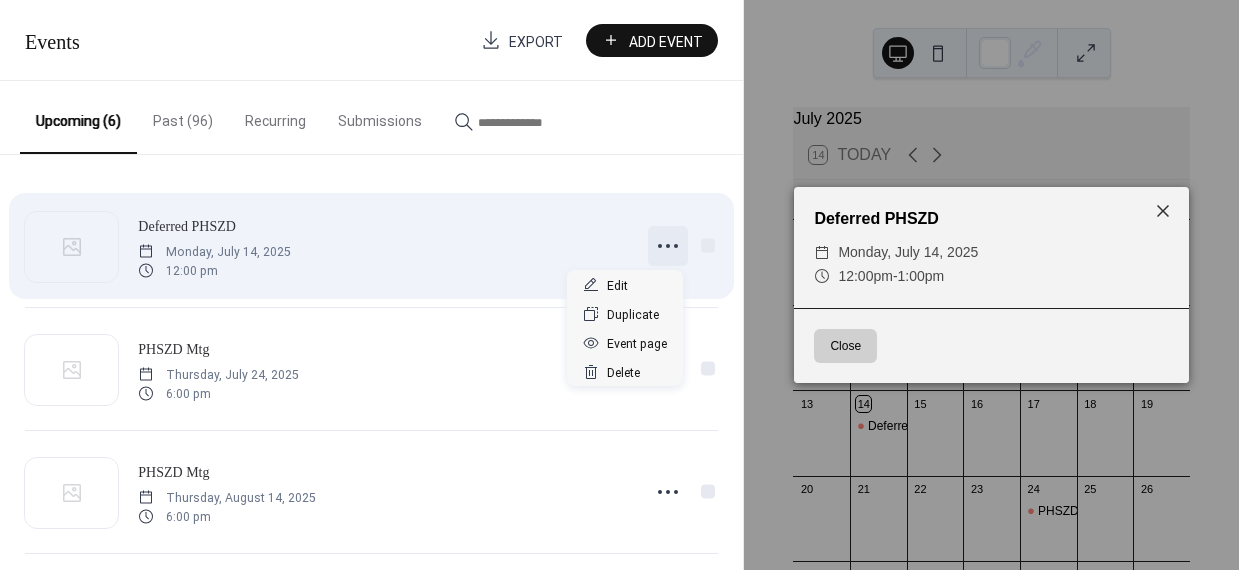 click 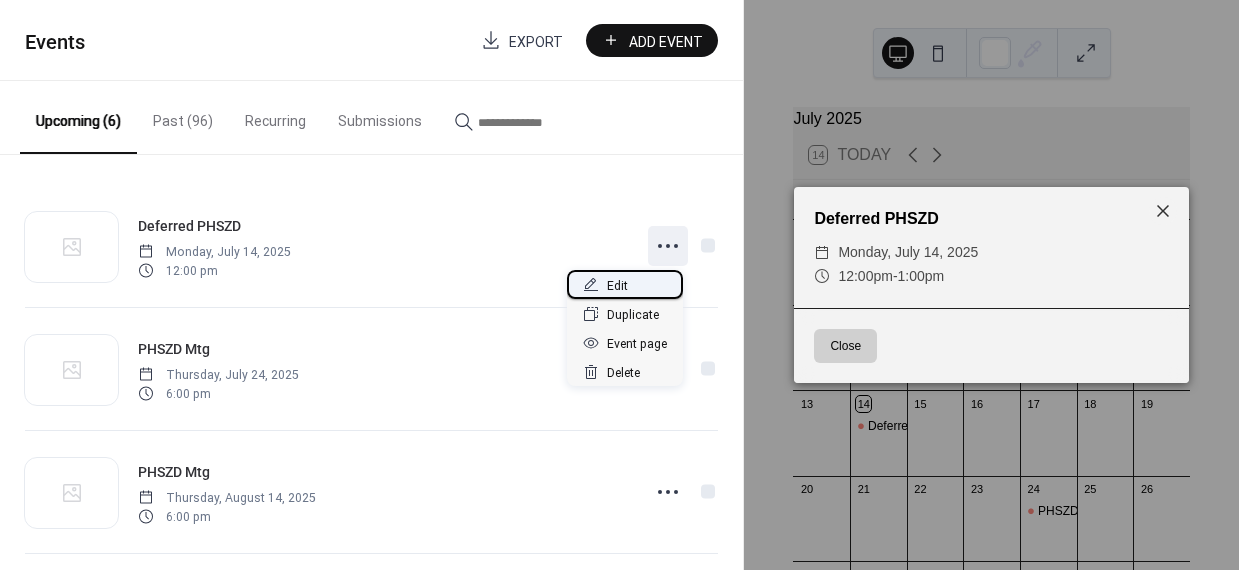 click on "Edit" at bounding box center (617, 286) 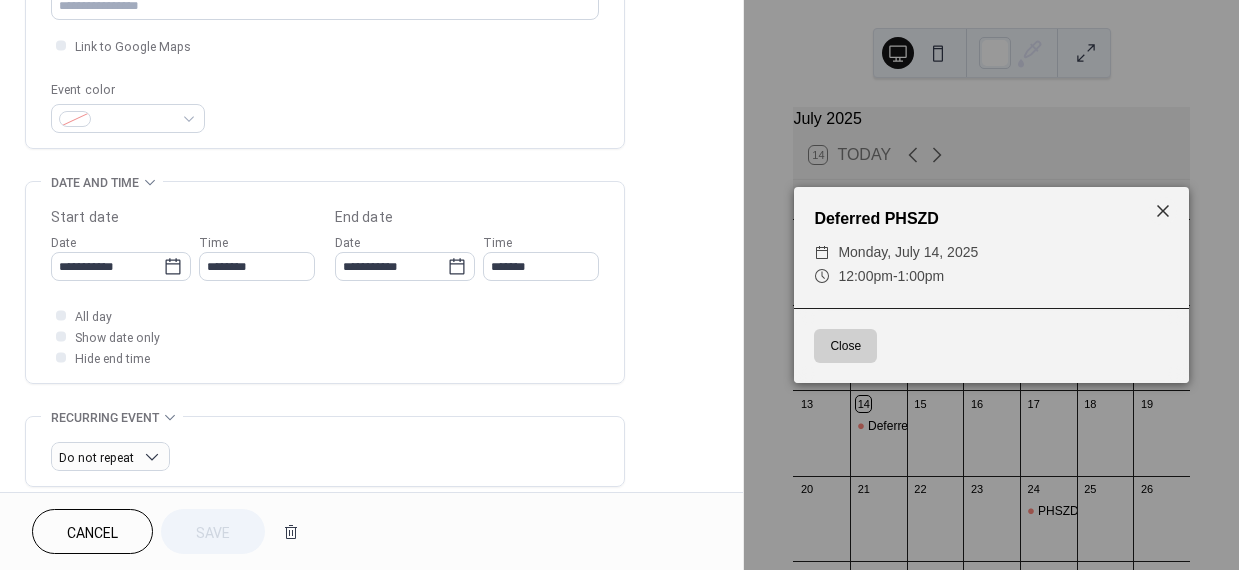 scroll, scrollTop: 474, scrollLeft: 0, axis: vertical 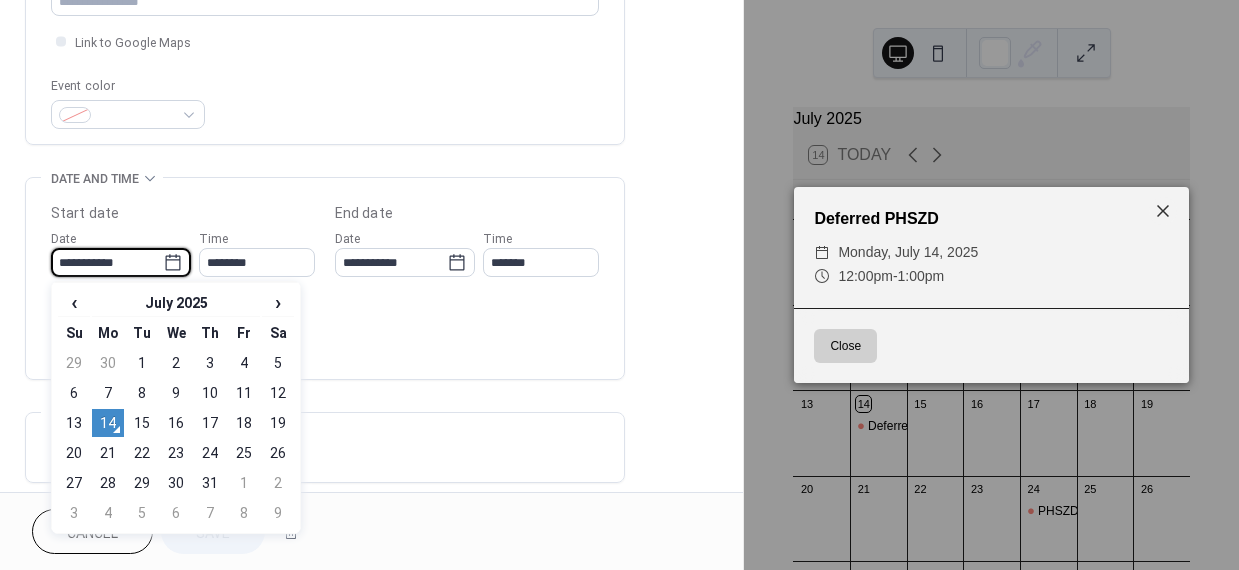 click on "**********" at bounding box center [107, 262] 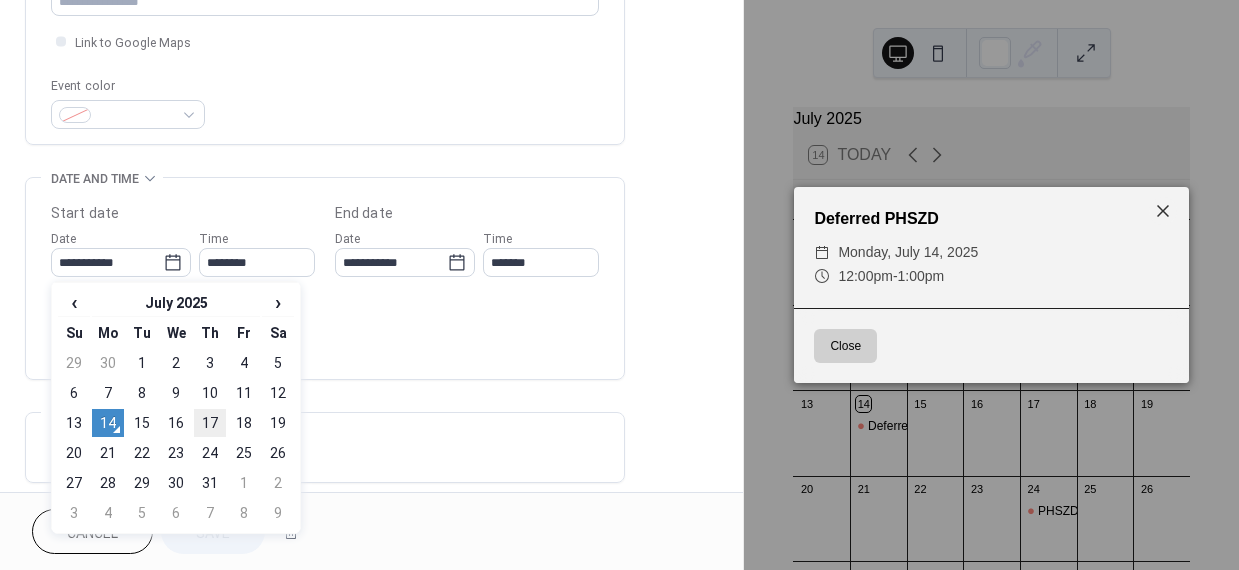 click on "17" at bounding box center (210, 423) 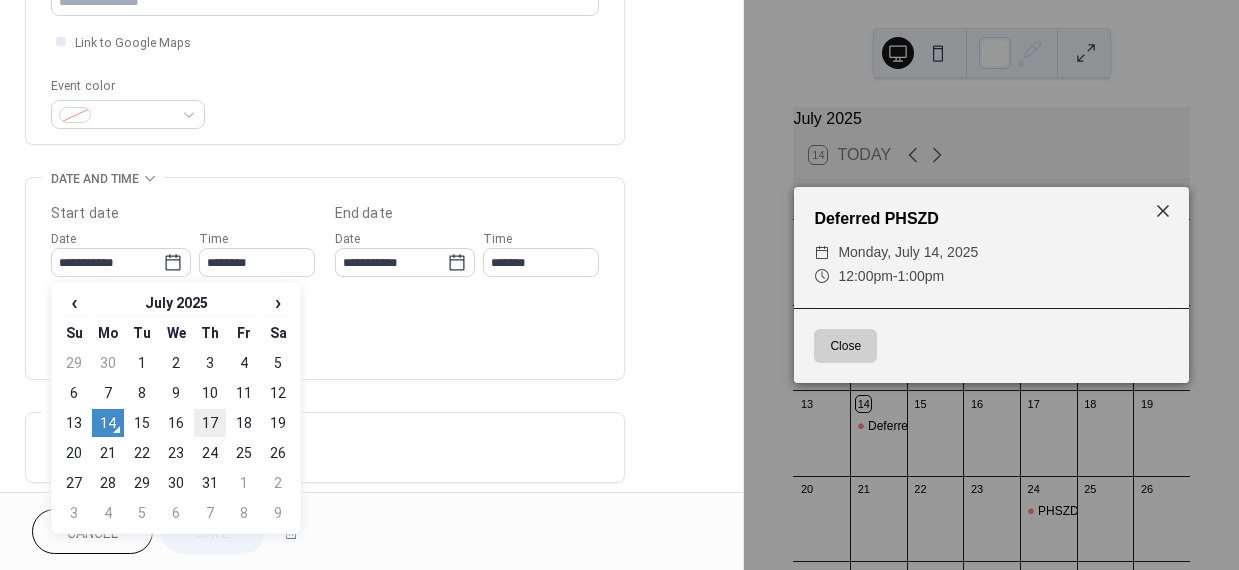 type on "**********" 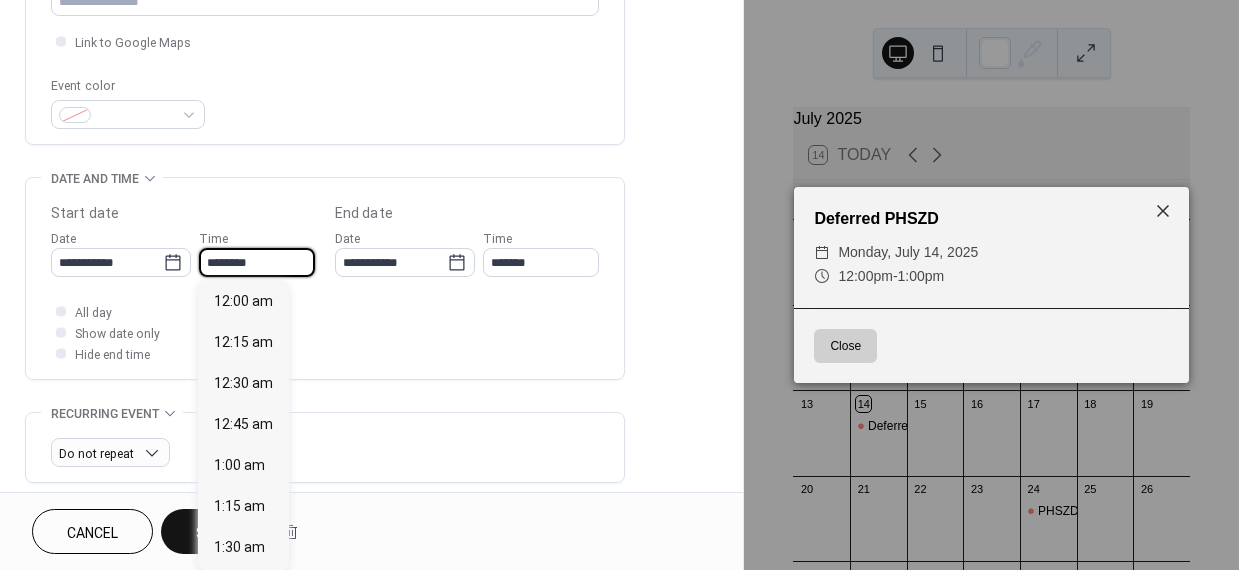 click on "********" at bounding box center (257, 262) 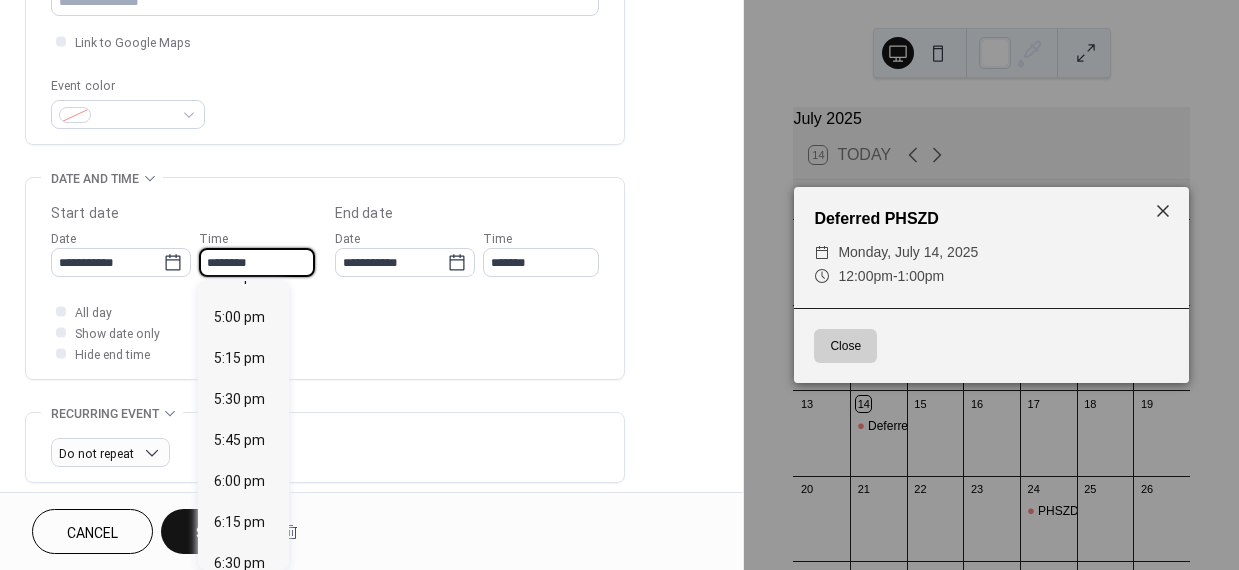 scroll, scrollTop: 2782, scrollLeft: 0, axis: vertical 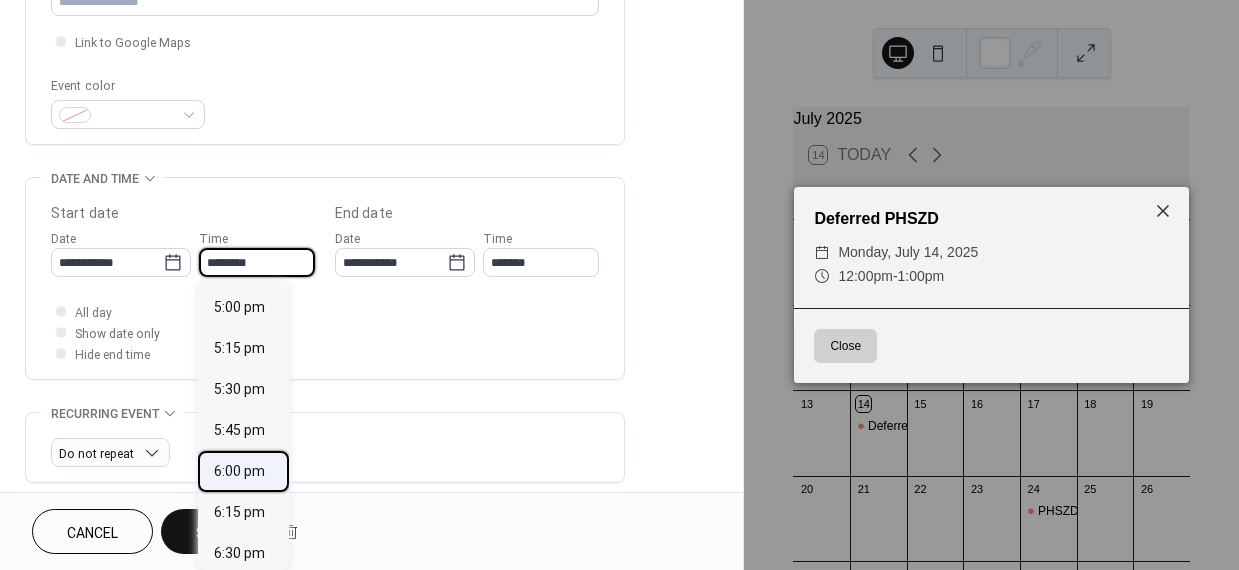 click on "6:00 pm" at bounding box center [239, 471] 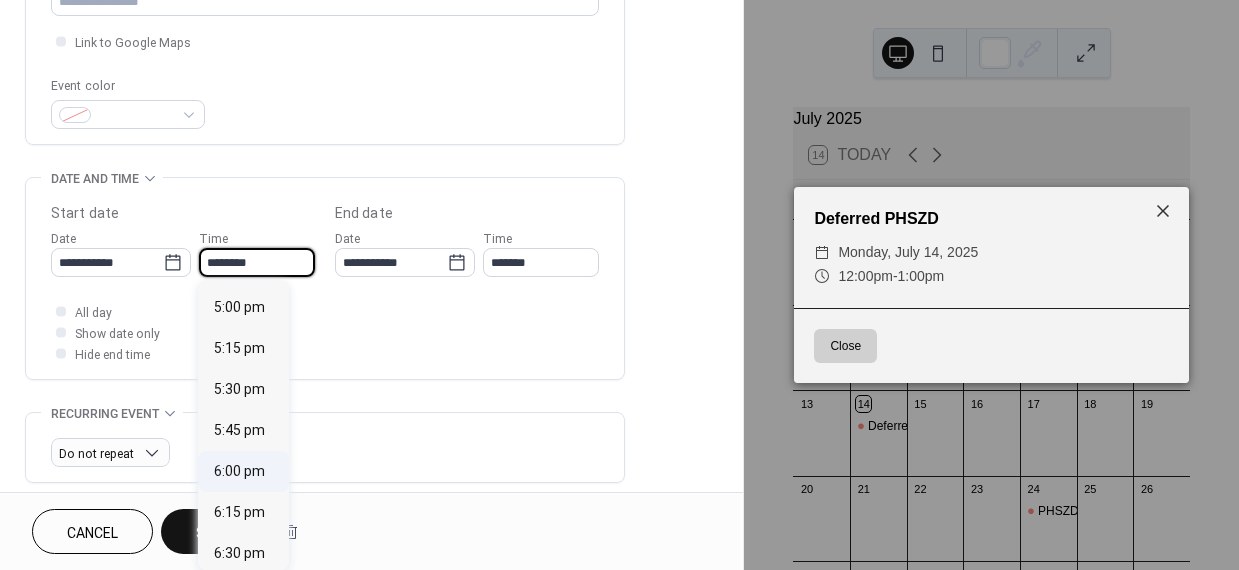 type on "*******" 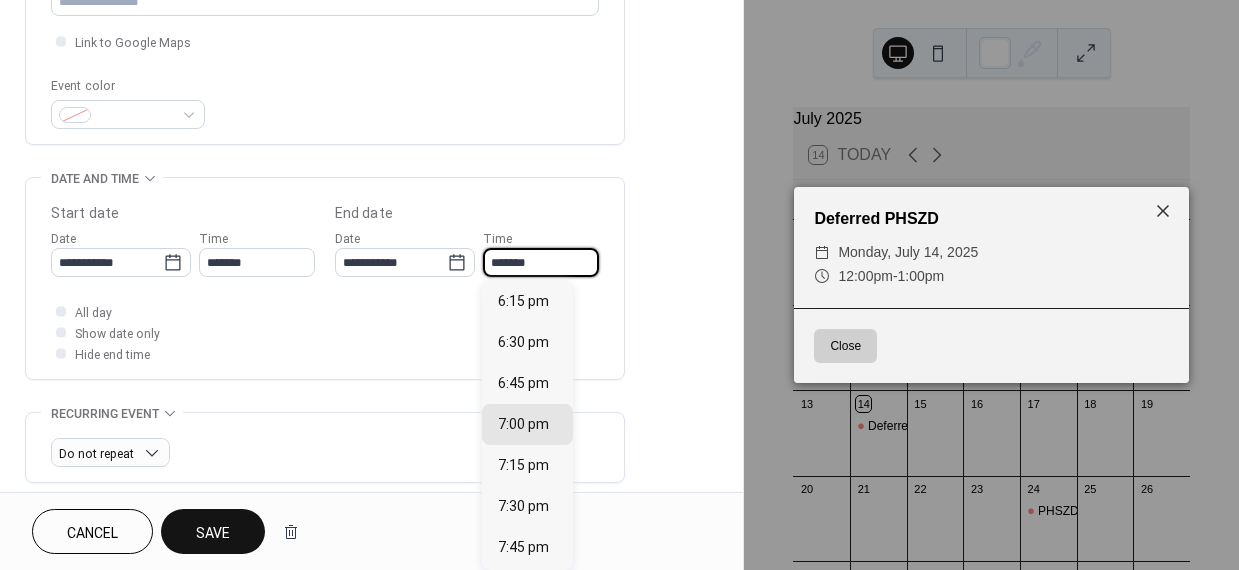 click on "*******" at bounding box center (541, 262) 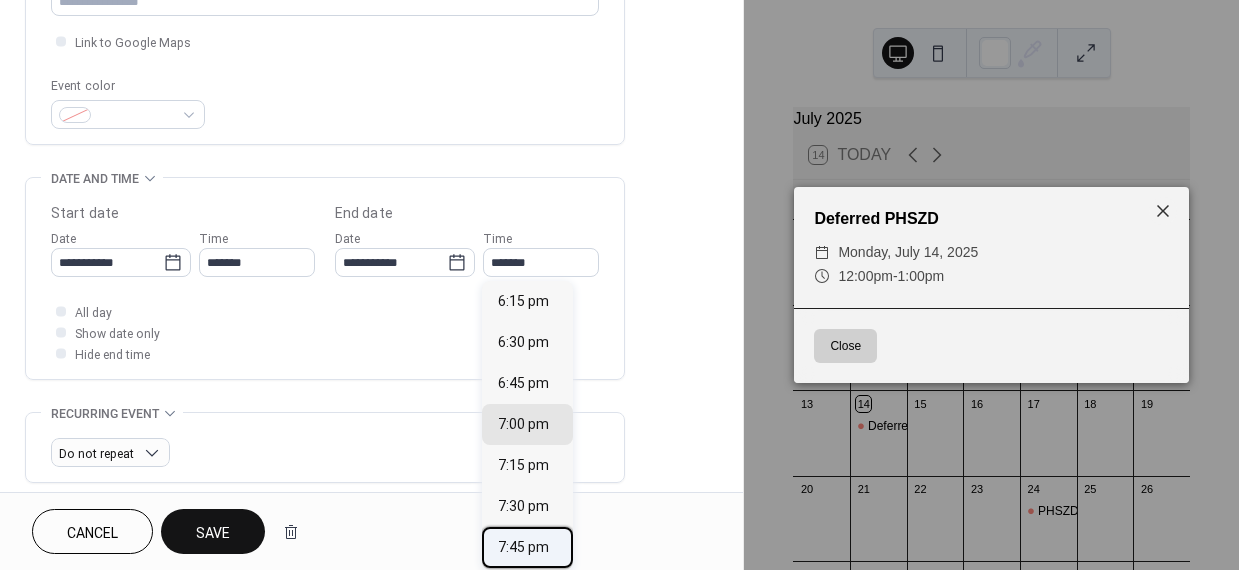 click on "7:45 pm" at bounding box center (523, 547) 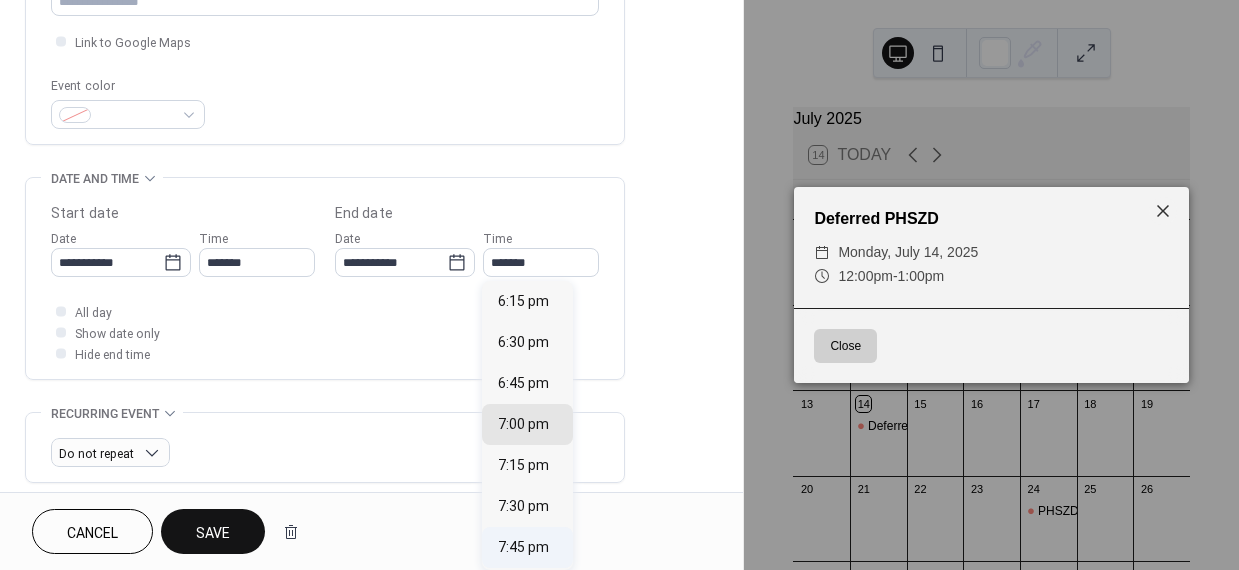 type on "*******" 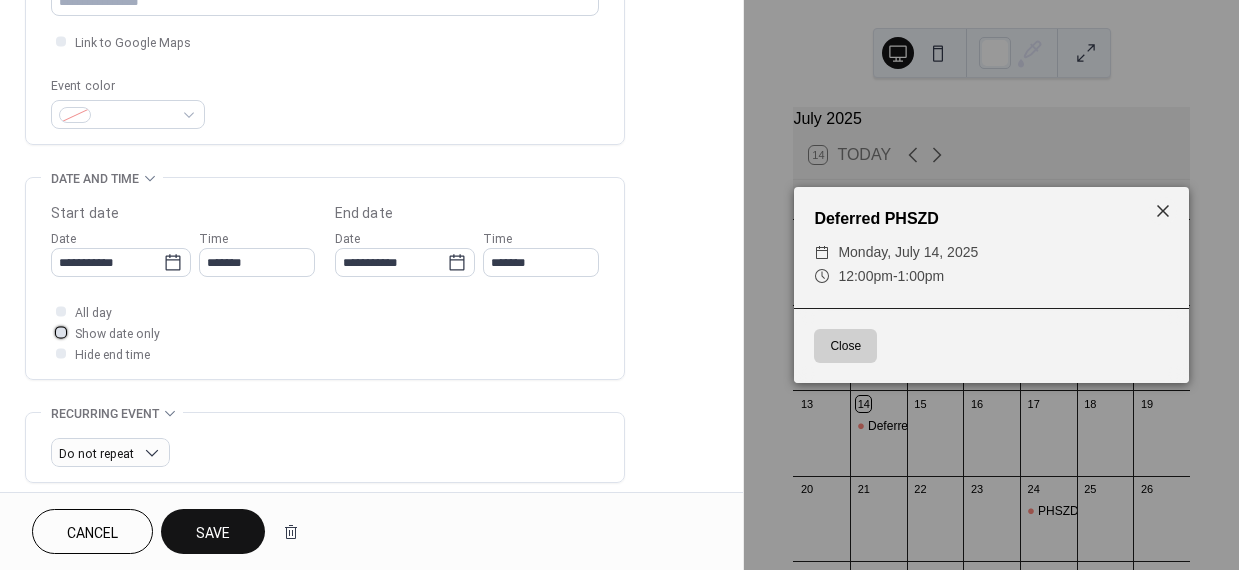 click at bounding box center [61, 332] 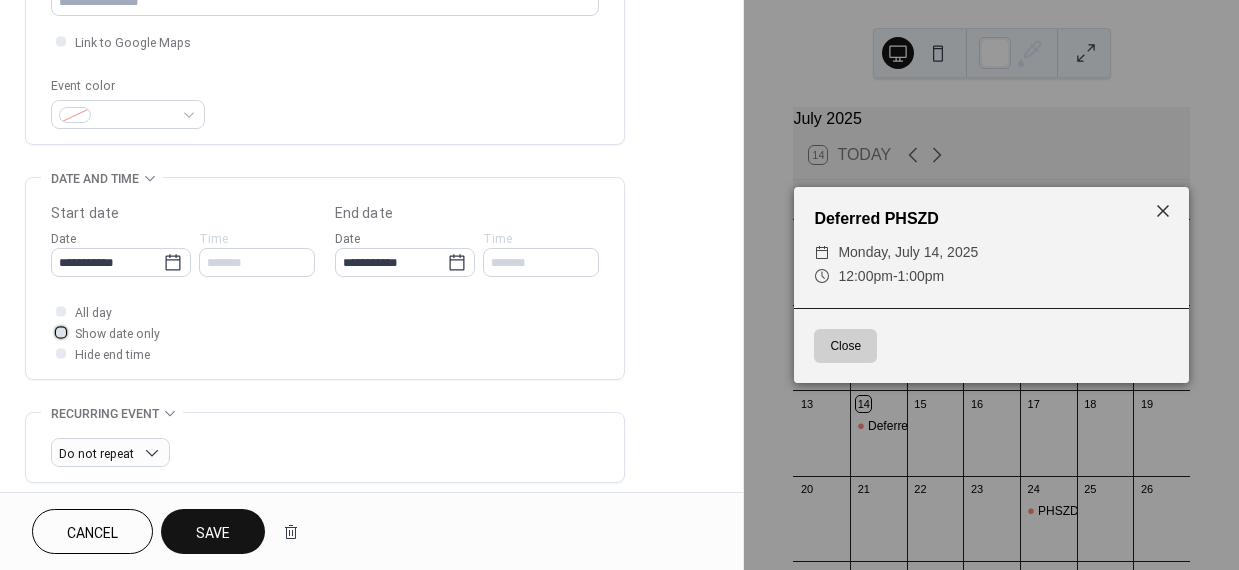 click 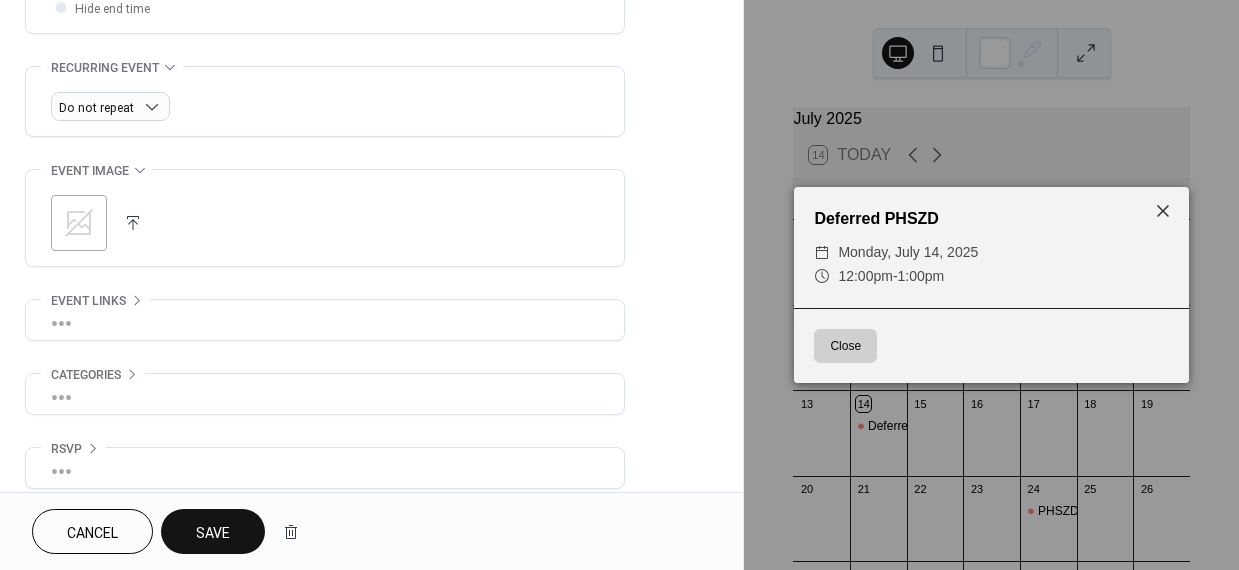 scroll, scrollTop: 837, scrollLeft: 0, axis: vertical 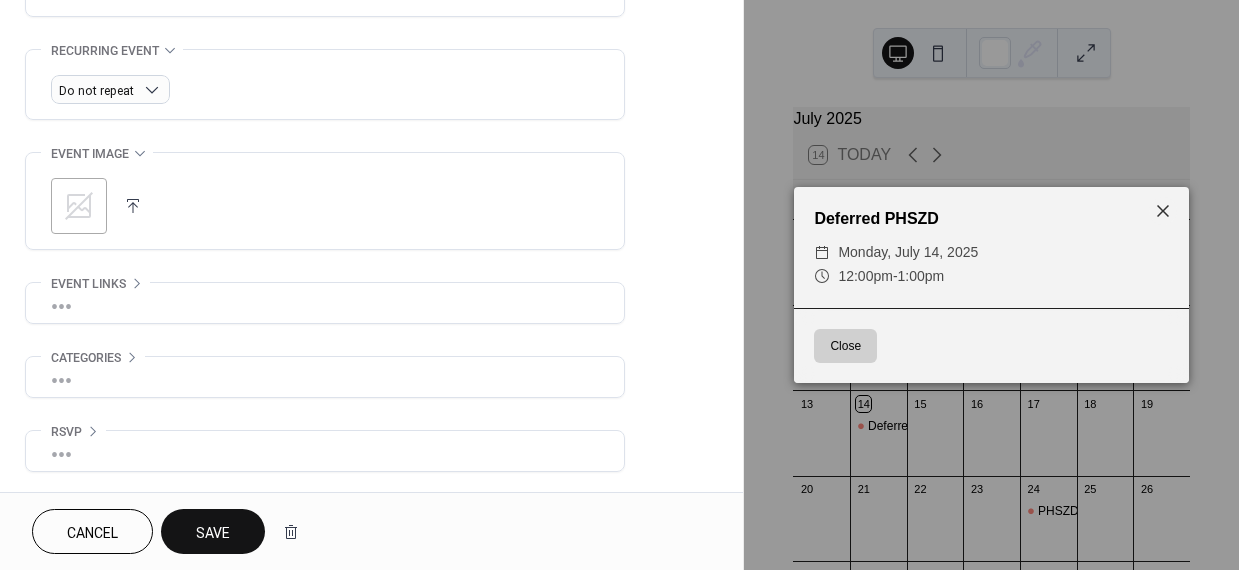 click on "Save" at bounding box center (213, 531) 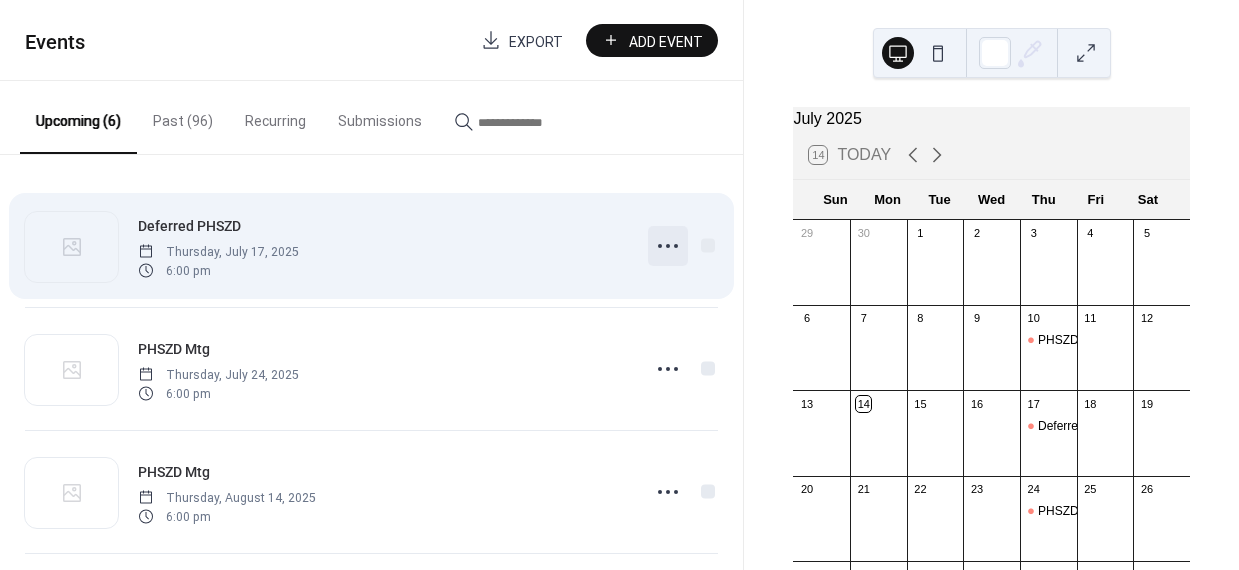 click 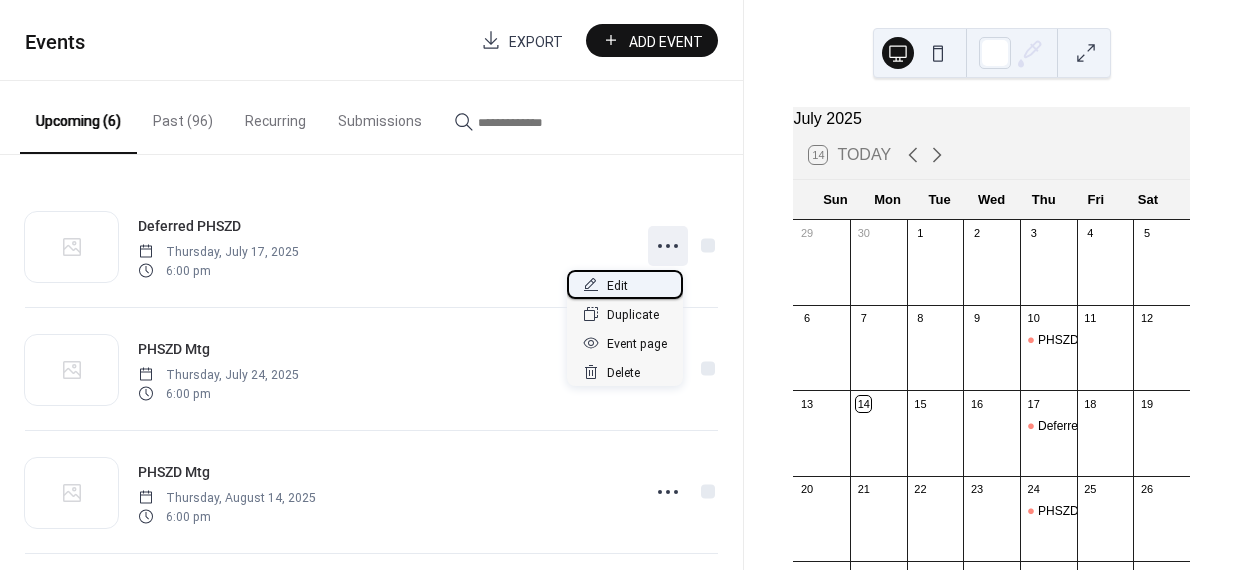click on "Edit" at bounding box center (617, 286) 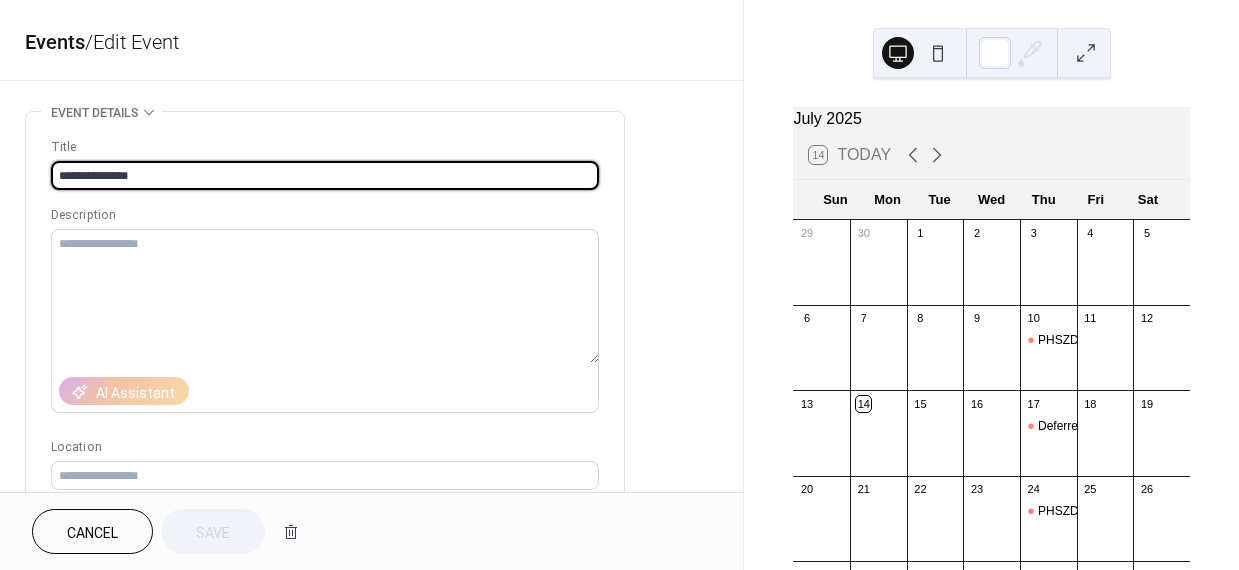 click on "**********" at bounding box center (325, 175) 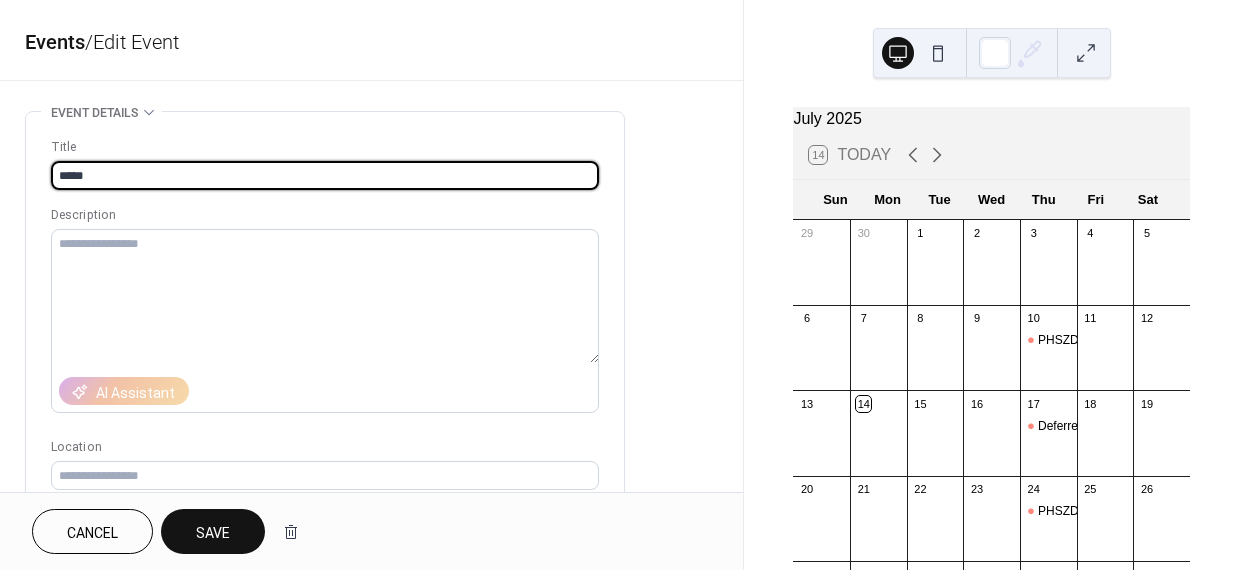 type on "*****" 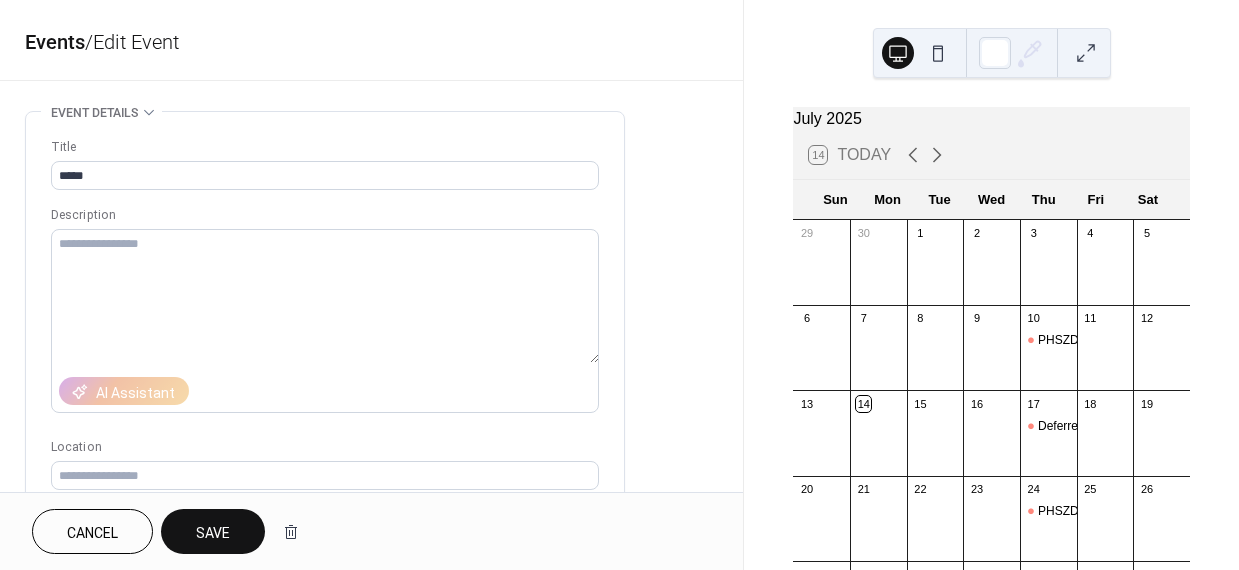 click on "Save" at bounding box center (213, 533) 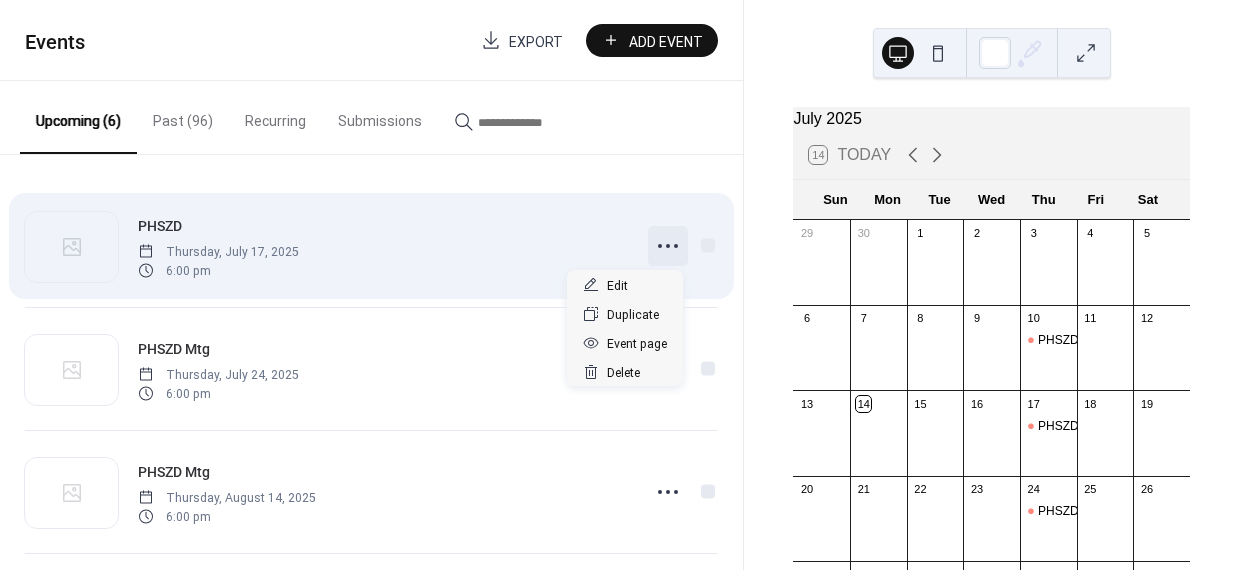 click 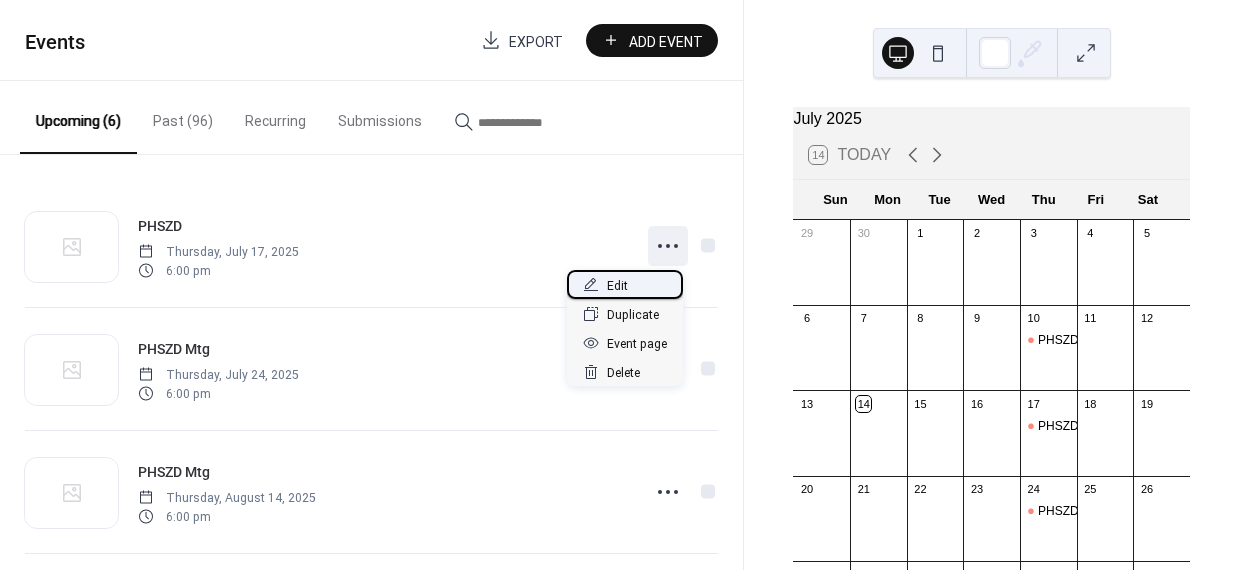 click on "Edit" at bounding box center (617, 286) 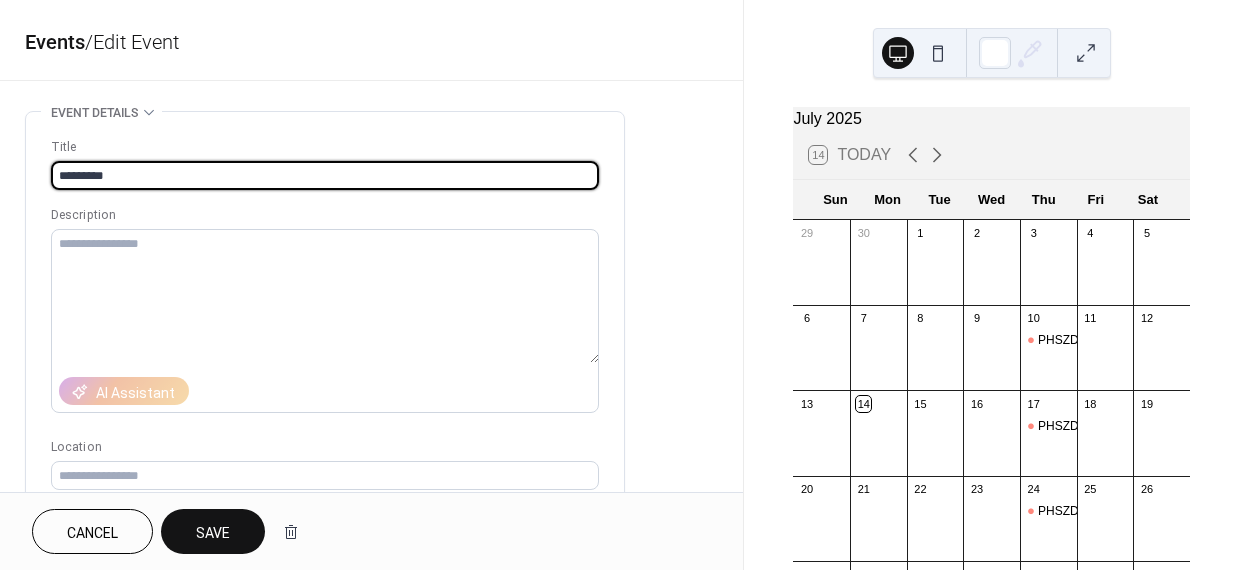 type on "*********" 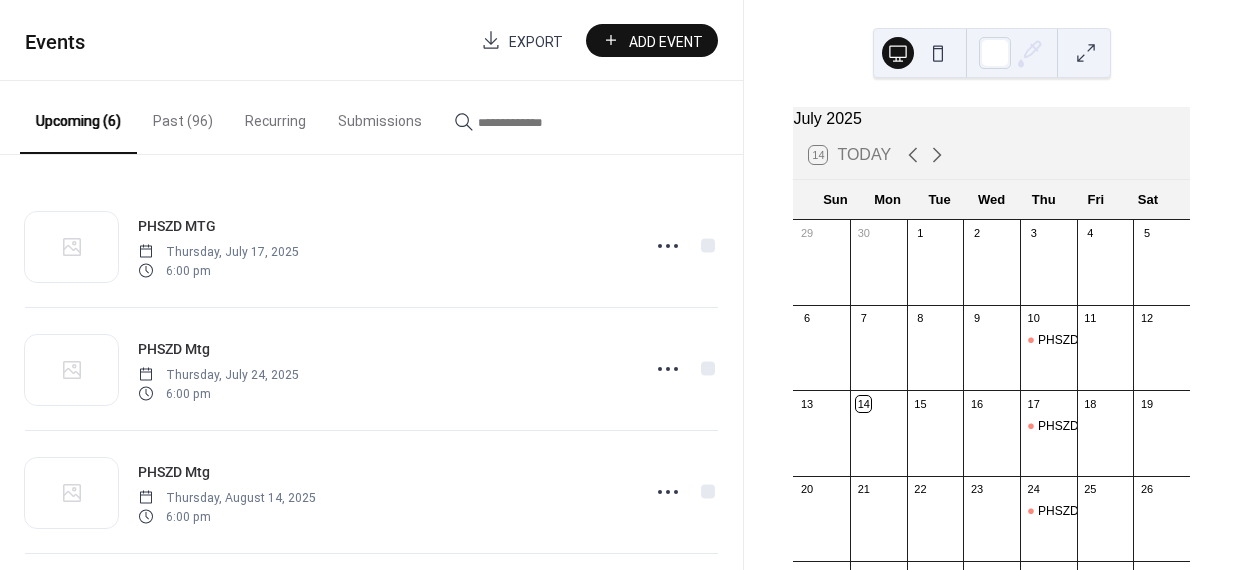 click on "Add Event" at bounding box center (666, 41) 